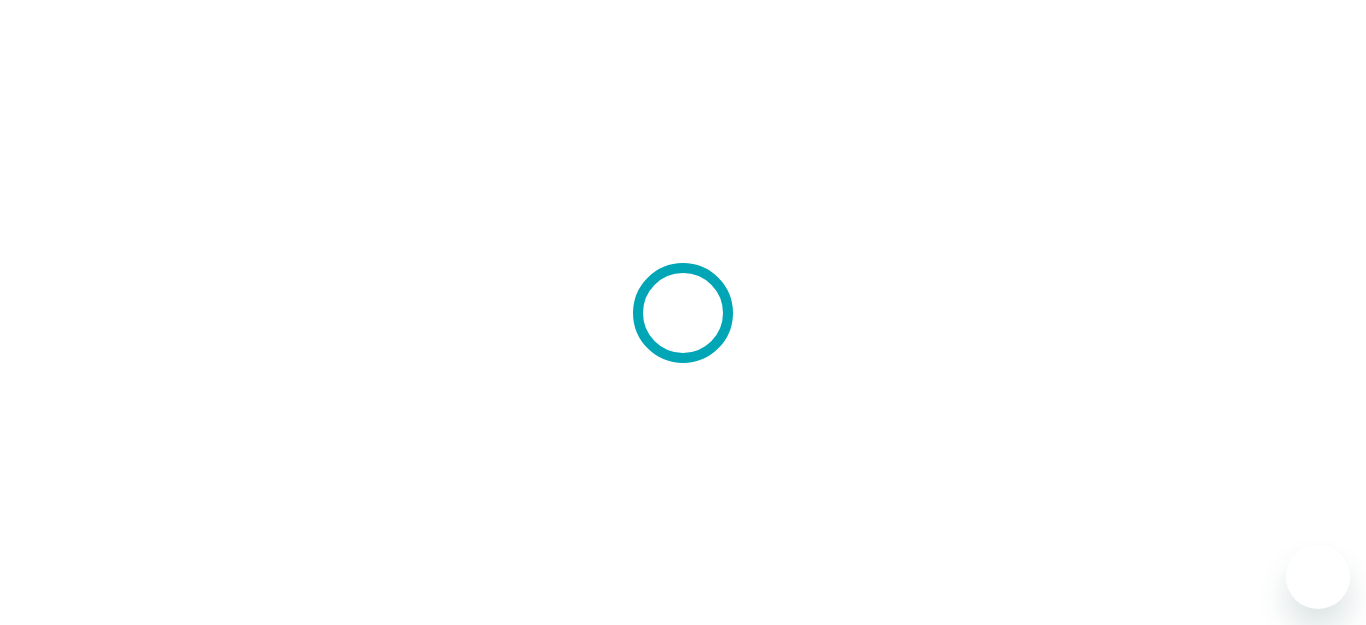 scroll, scrollTop: 0, scrollLeft: 0, axis: both 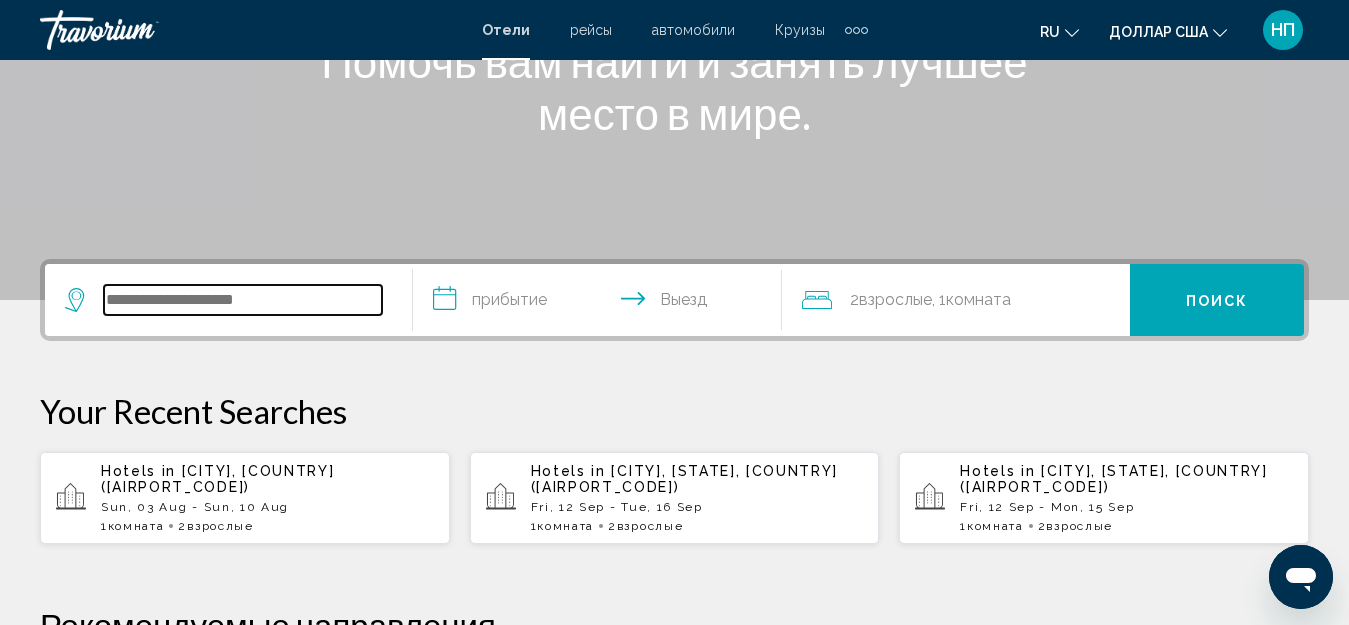 click at bounding box center [243, 300] 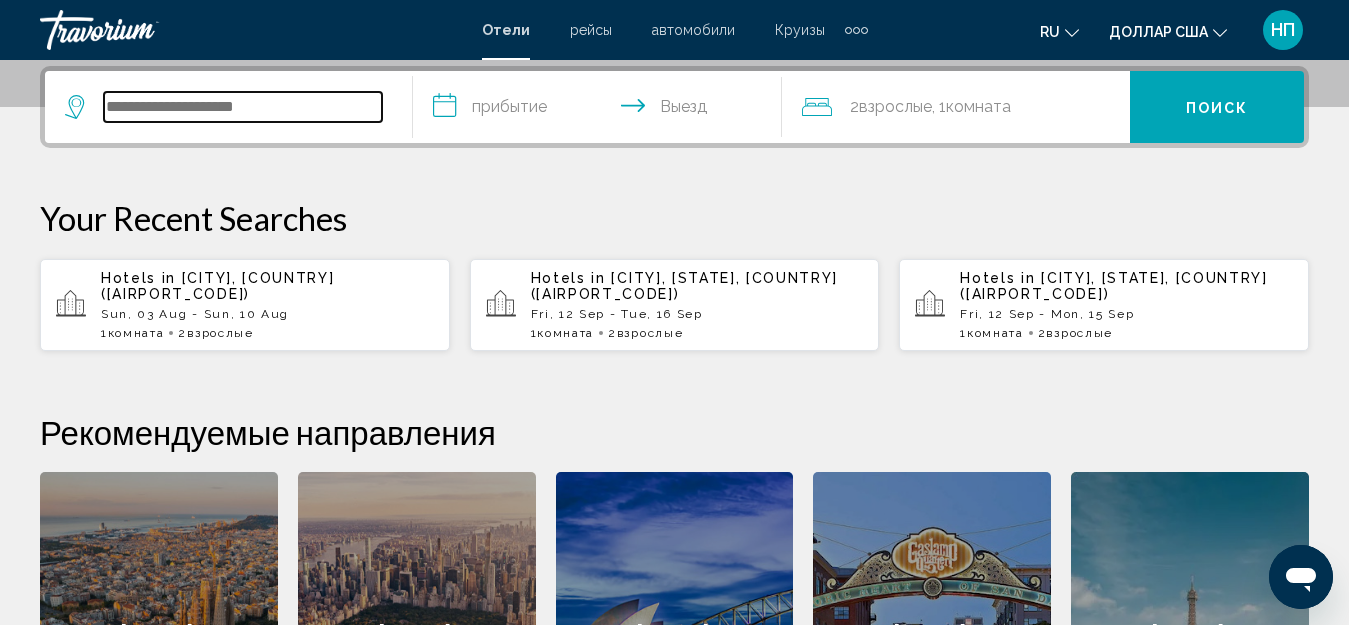 scroll, scrollTop: 494, scrollLeft: 0, axis: vertical 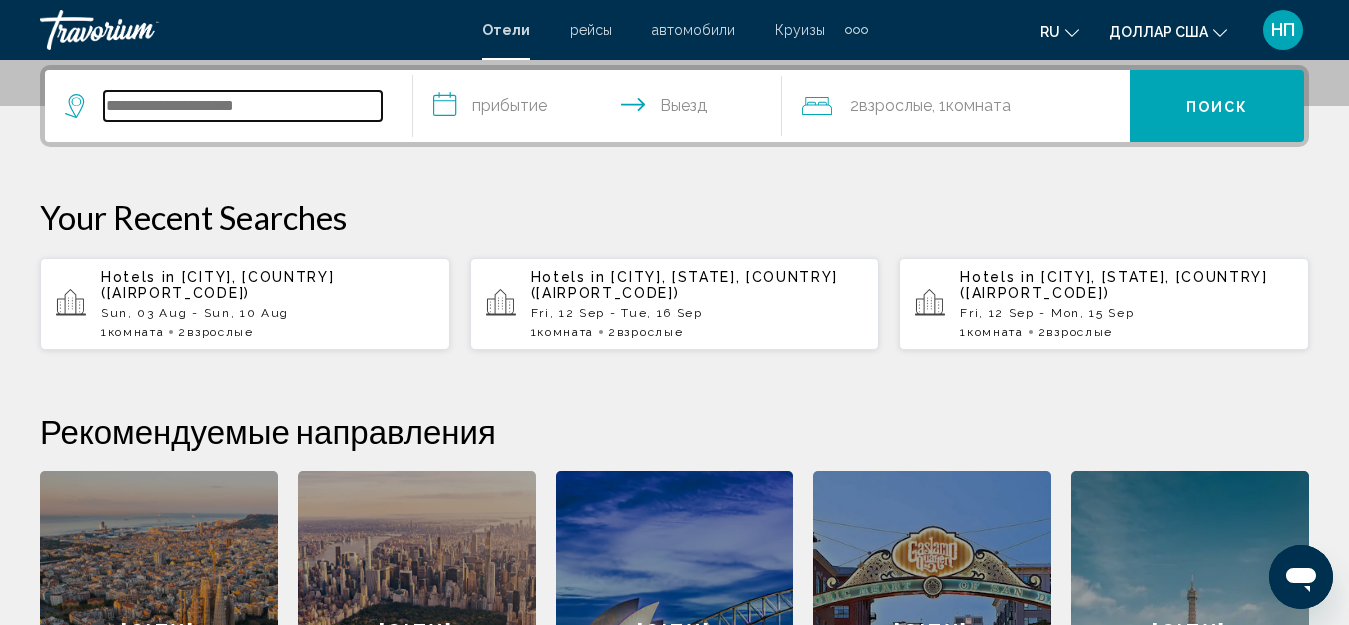 paste on "**********" 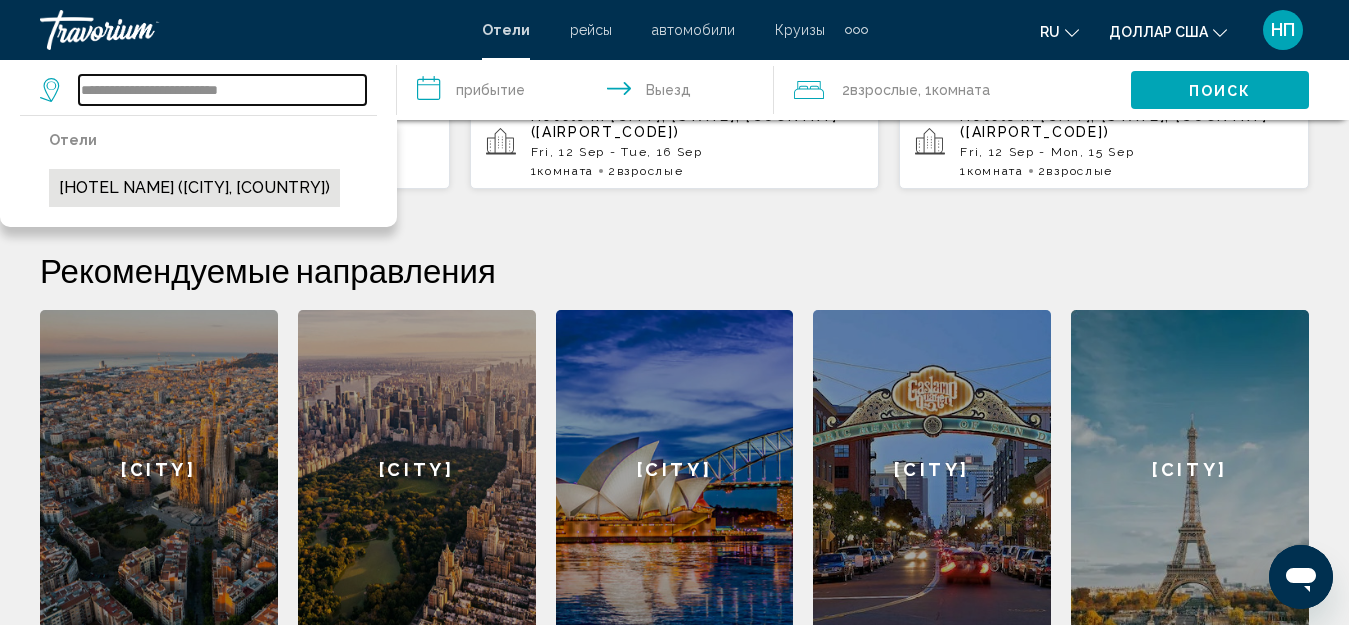 scroll, scrollTop: 694, scrollLeft: 0, axis: vertical 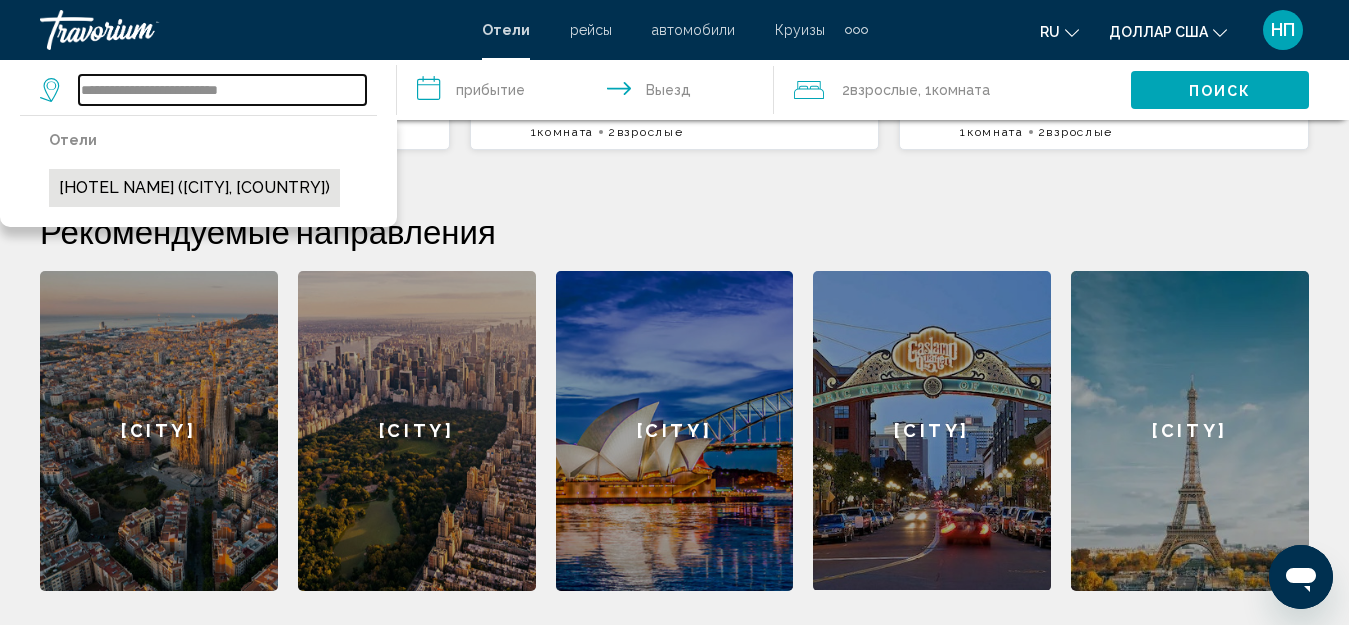 type on "**********" 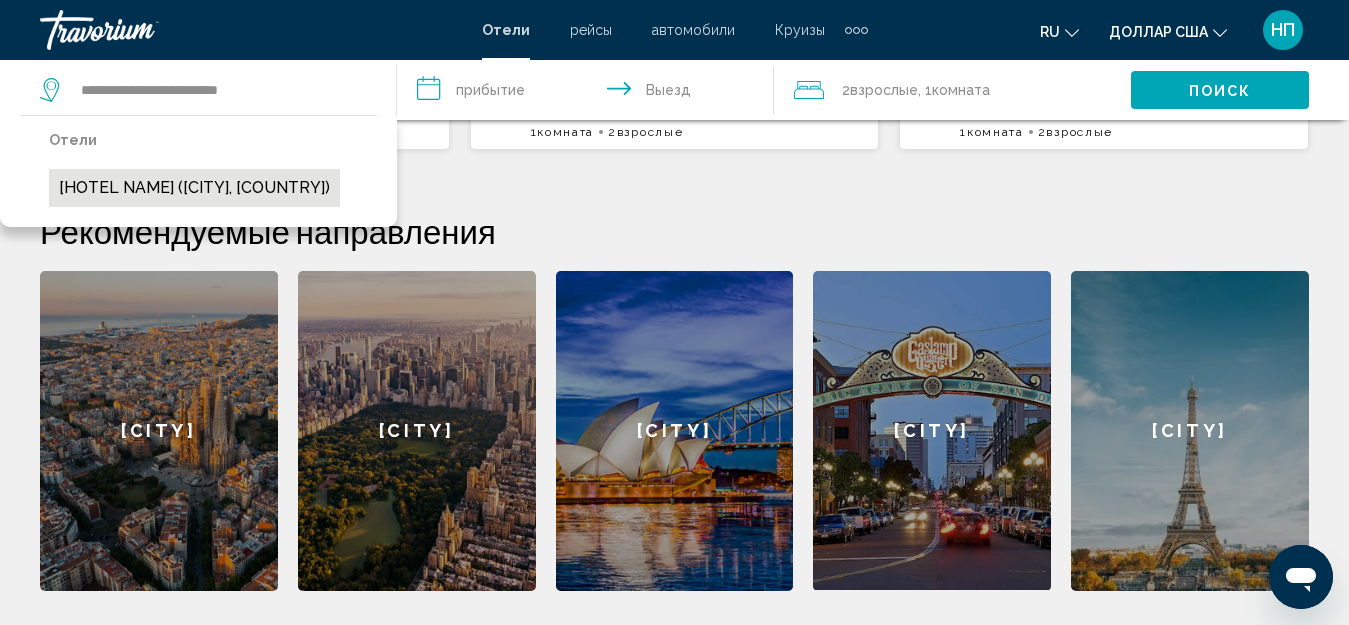 click on "[HOTEL NAME] ([CITY], [COUNTRY])" at bounding box center (194, 188) 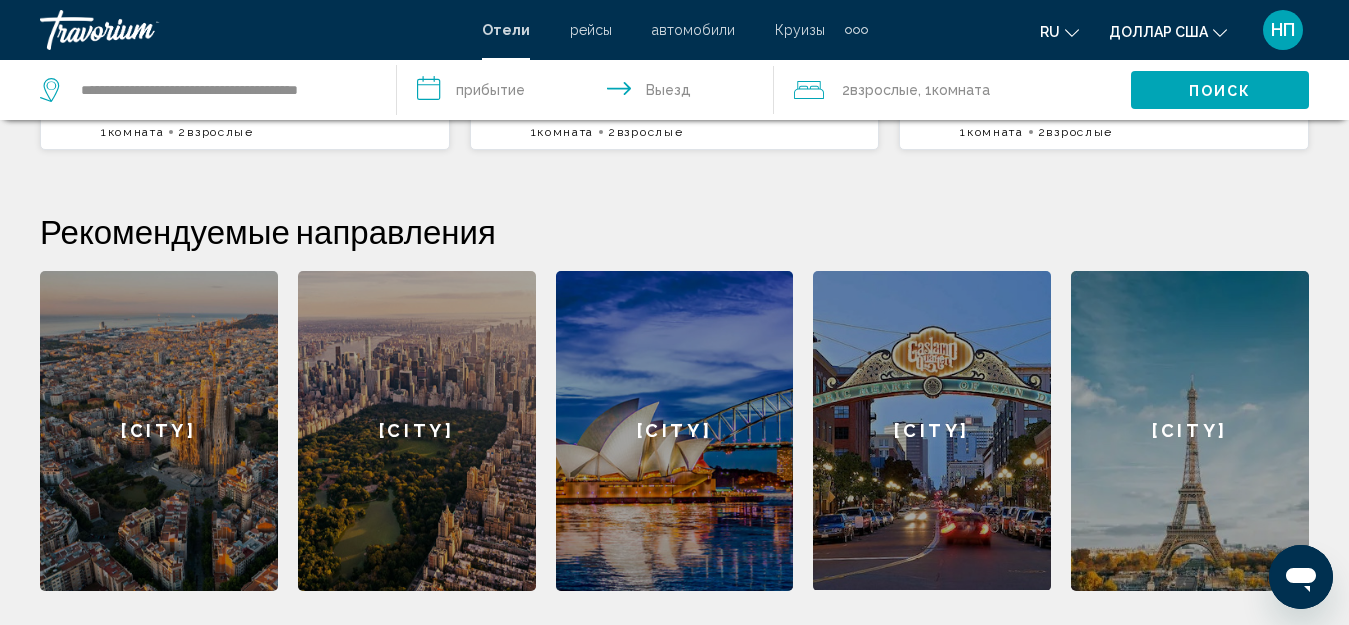 click on "**********" at bounding box center [589, 93] 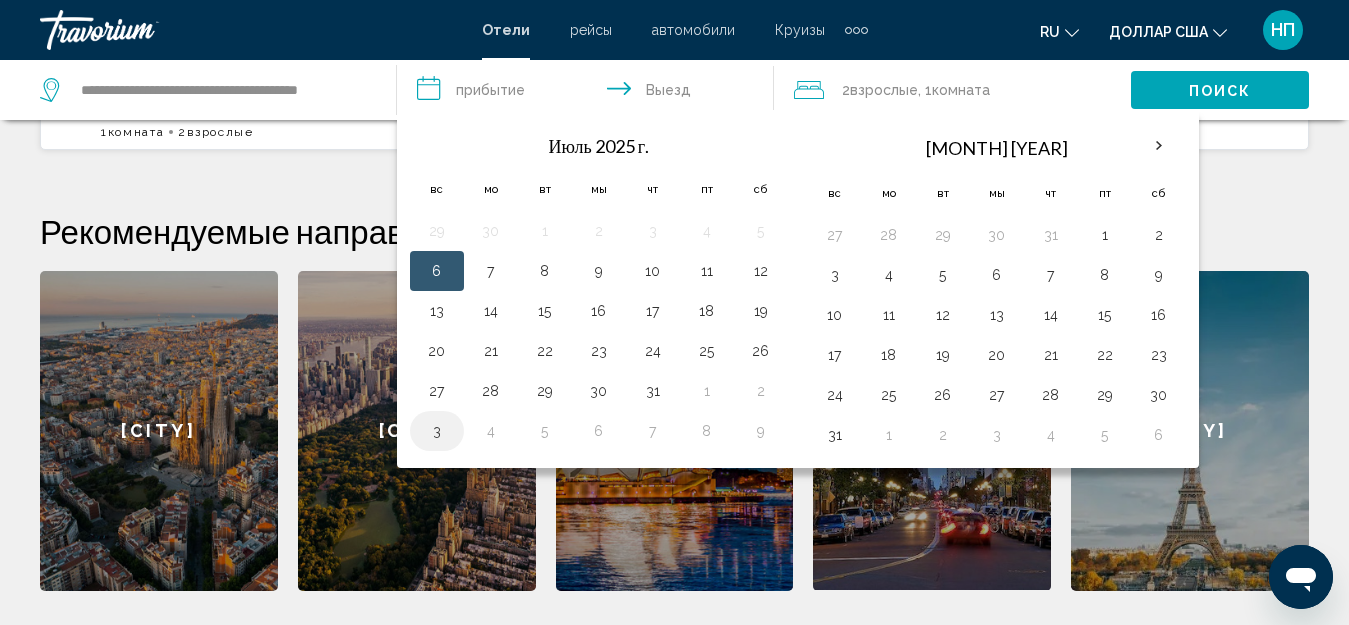 click on "3" at bounding box center [437, 431] 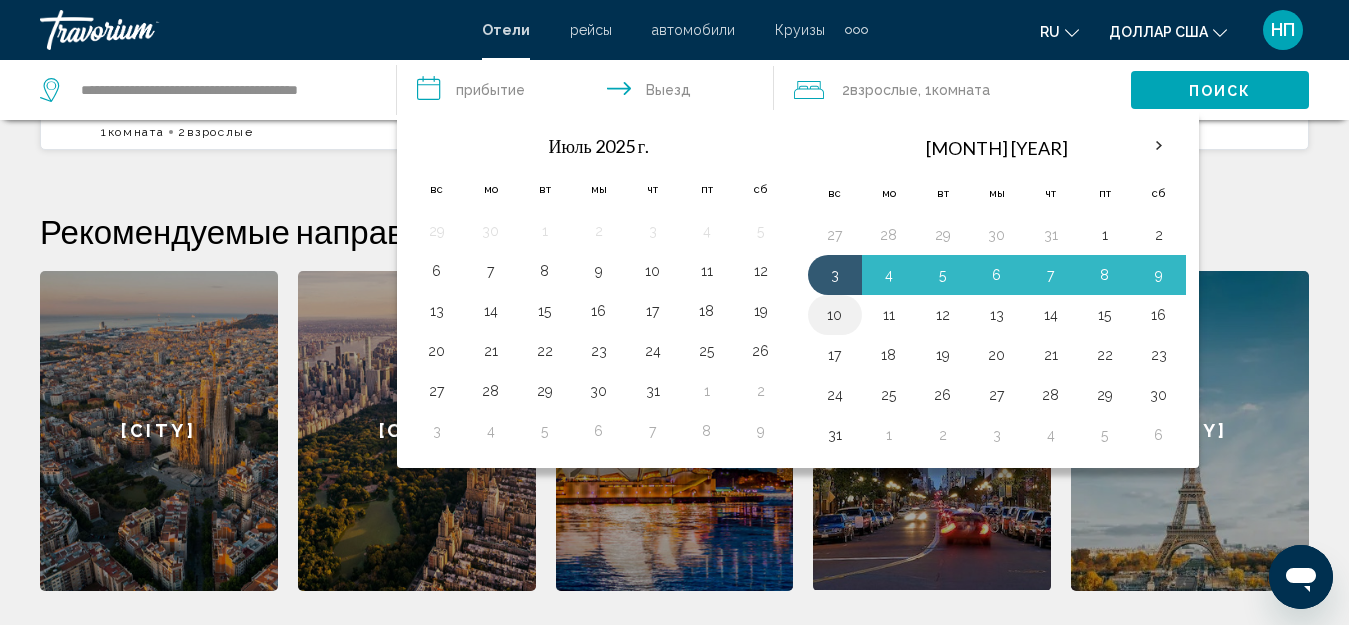 click on "10" at bounding box center [835, 315] 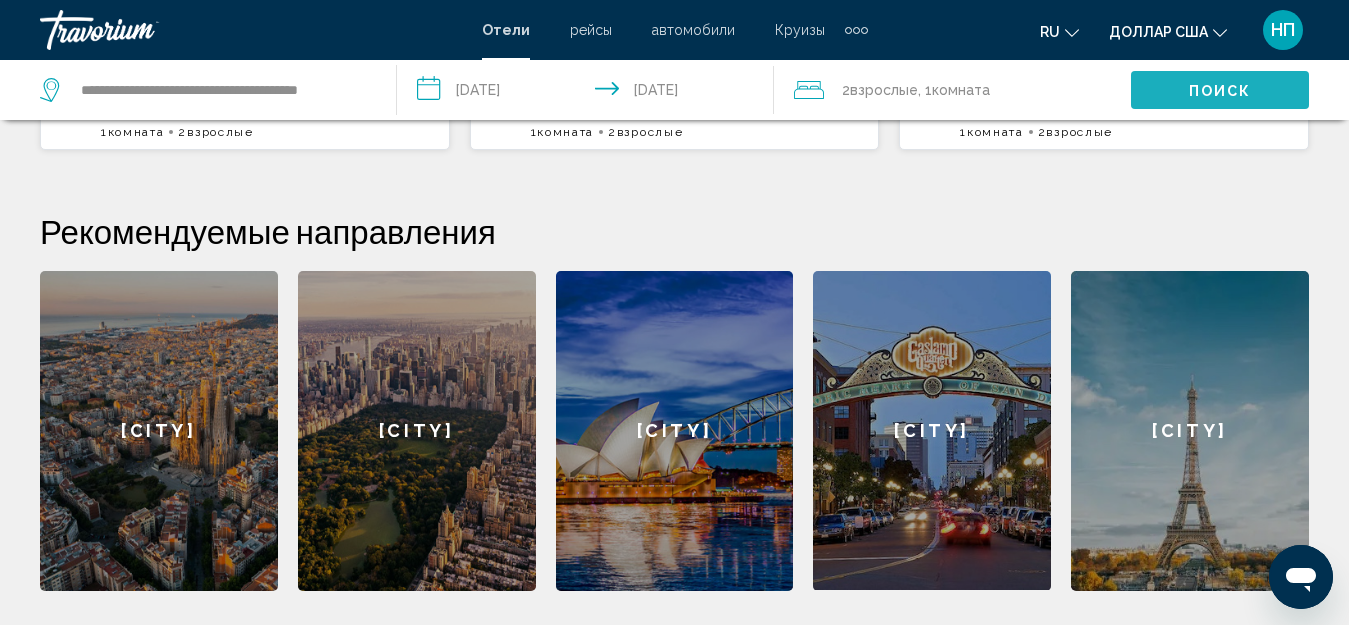 click on "Поиск" at bounding box center (1220, 91) 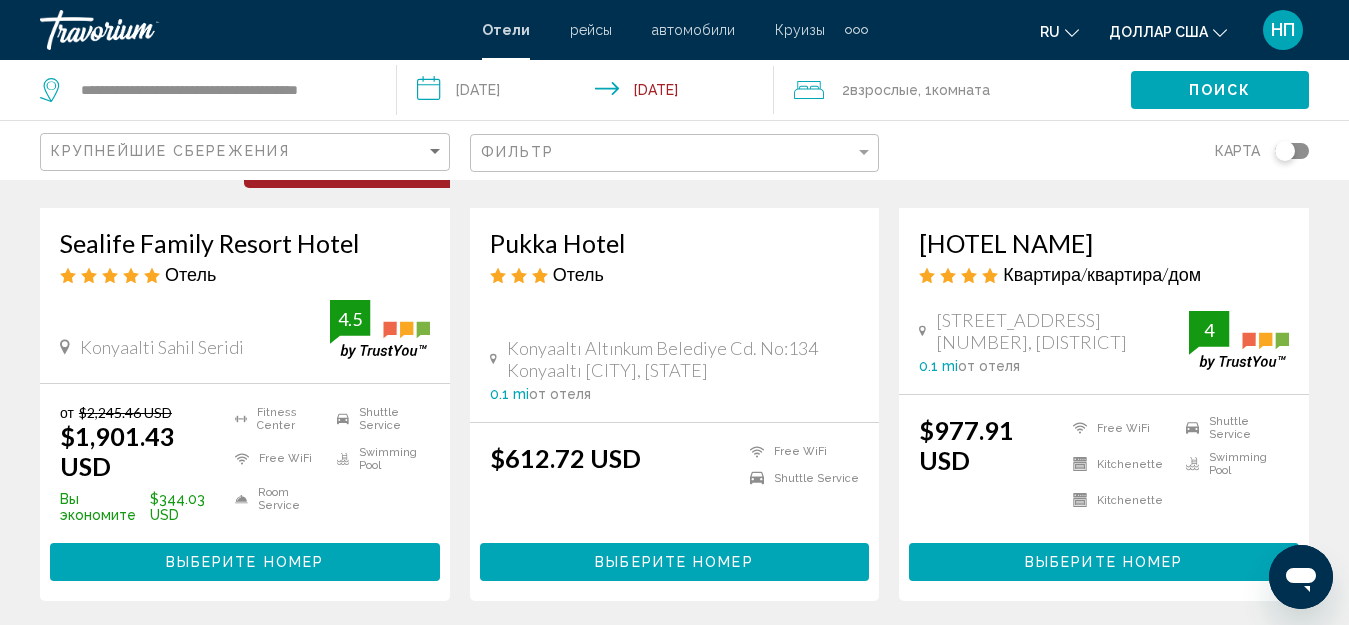 scroll, scrollTop: 400, scrollLeft: 0, axis: vertical 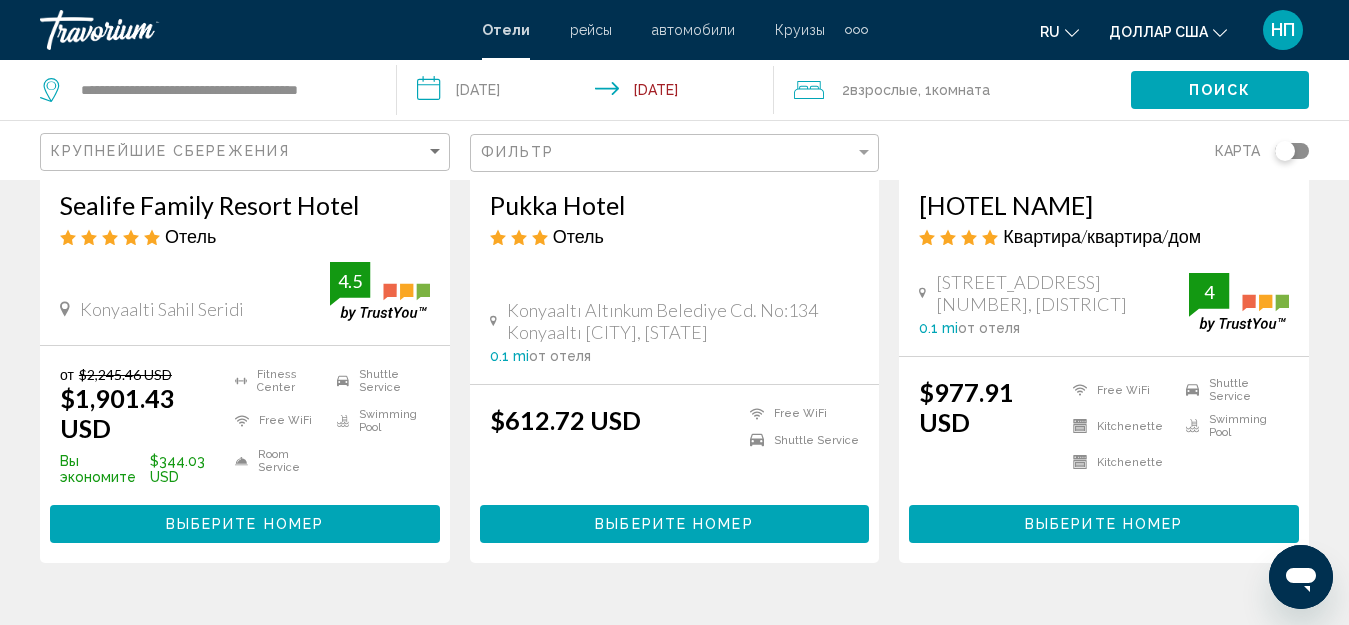 click on "Konyaalti Sahil Seridi 0 mi от отеля 4.5" at bounding box center [245, 293] 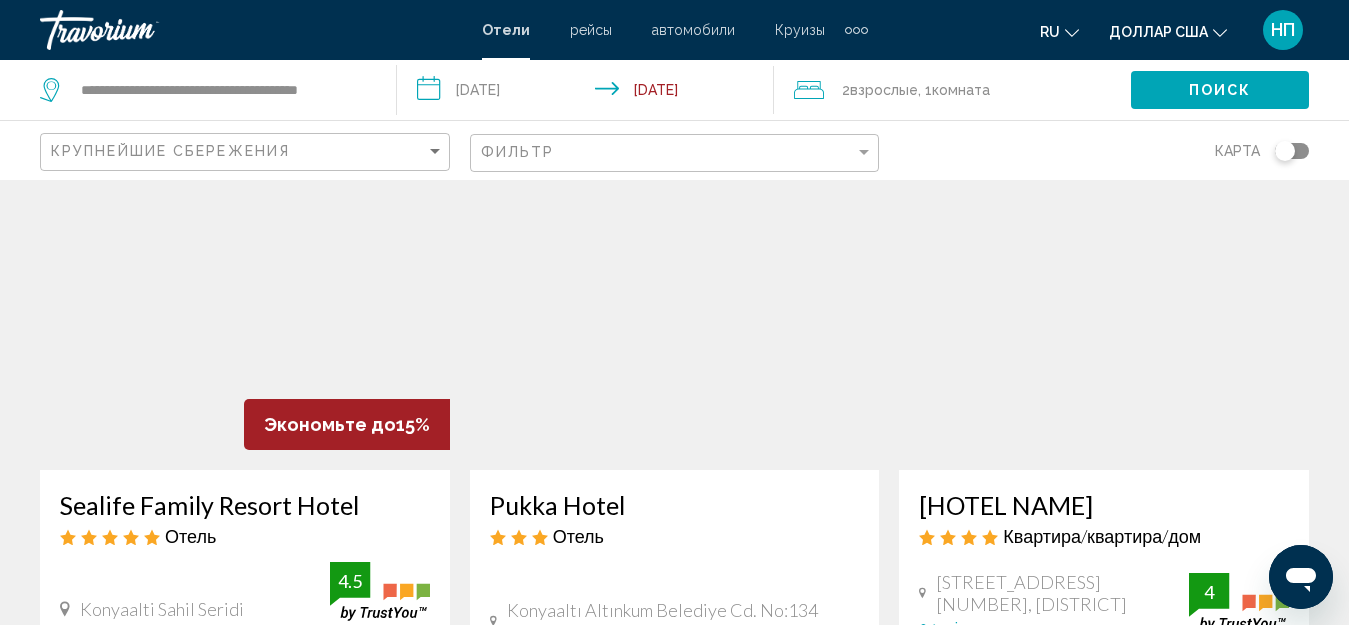 scroll, scrollTop: 0, scrollLeft: 0, axis: both 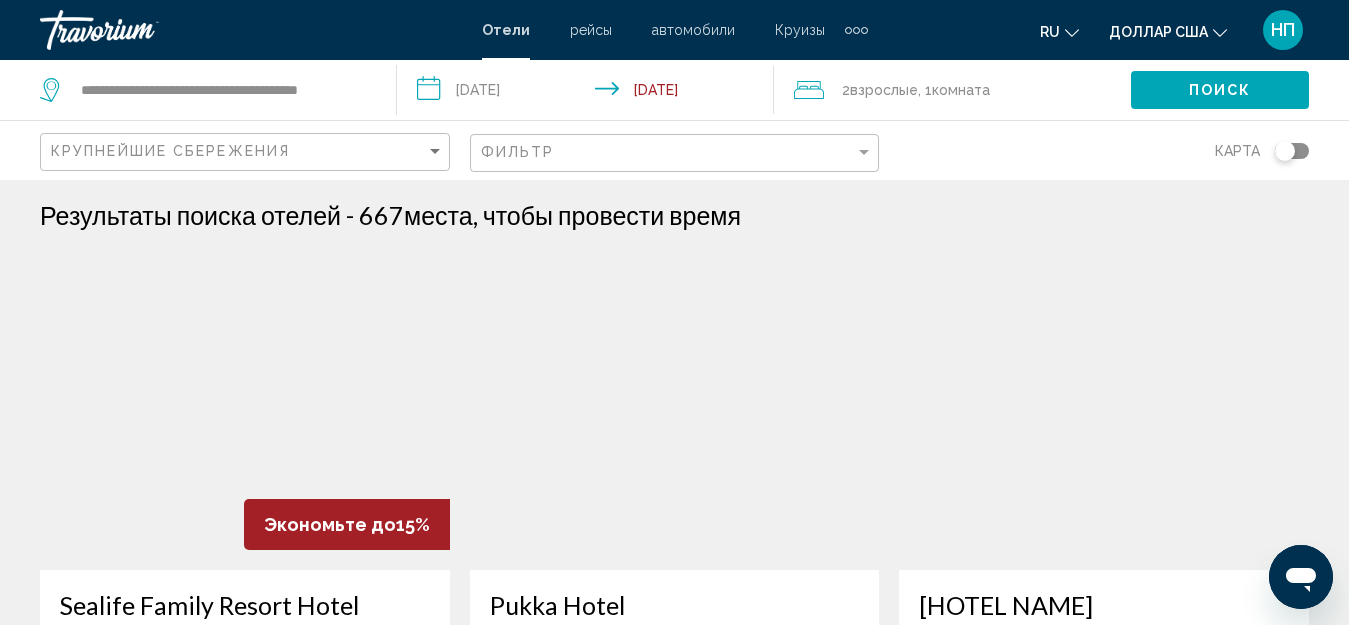 click at bounding box center [245, 410] 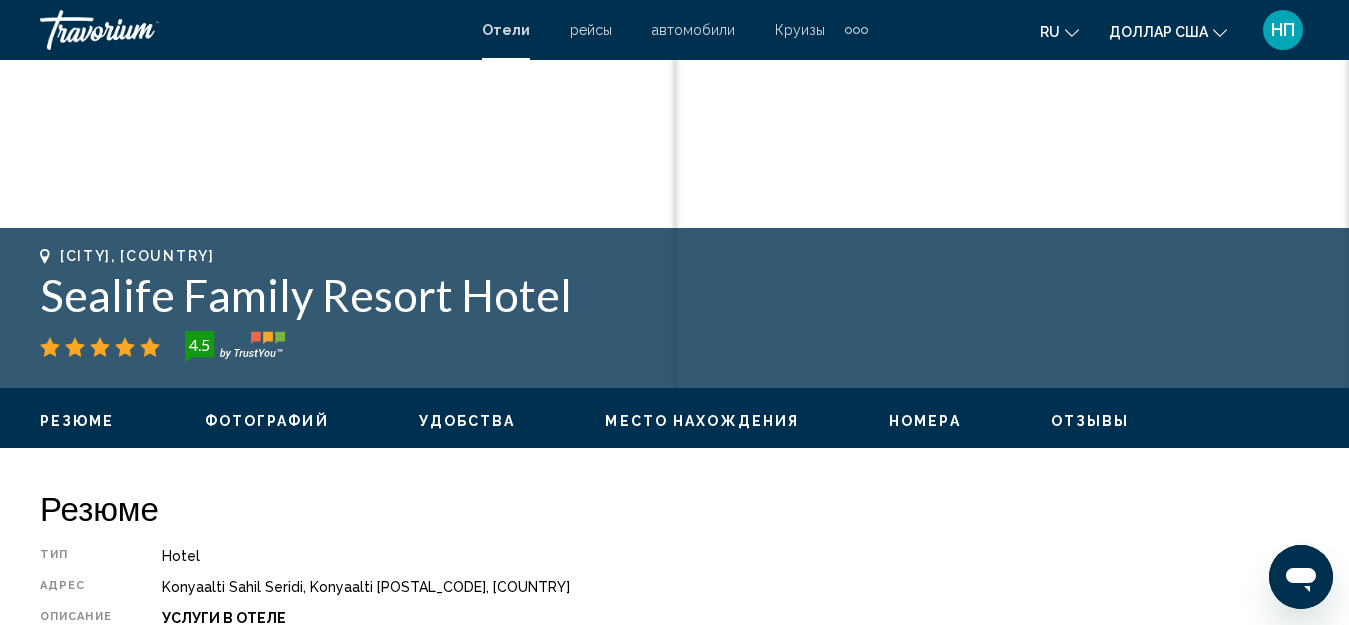 scroll, scrollTop: 822, scrollLeft: 0, axis: vertical 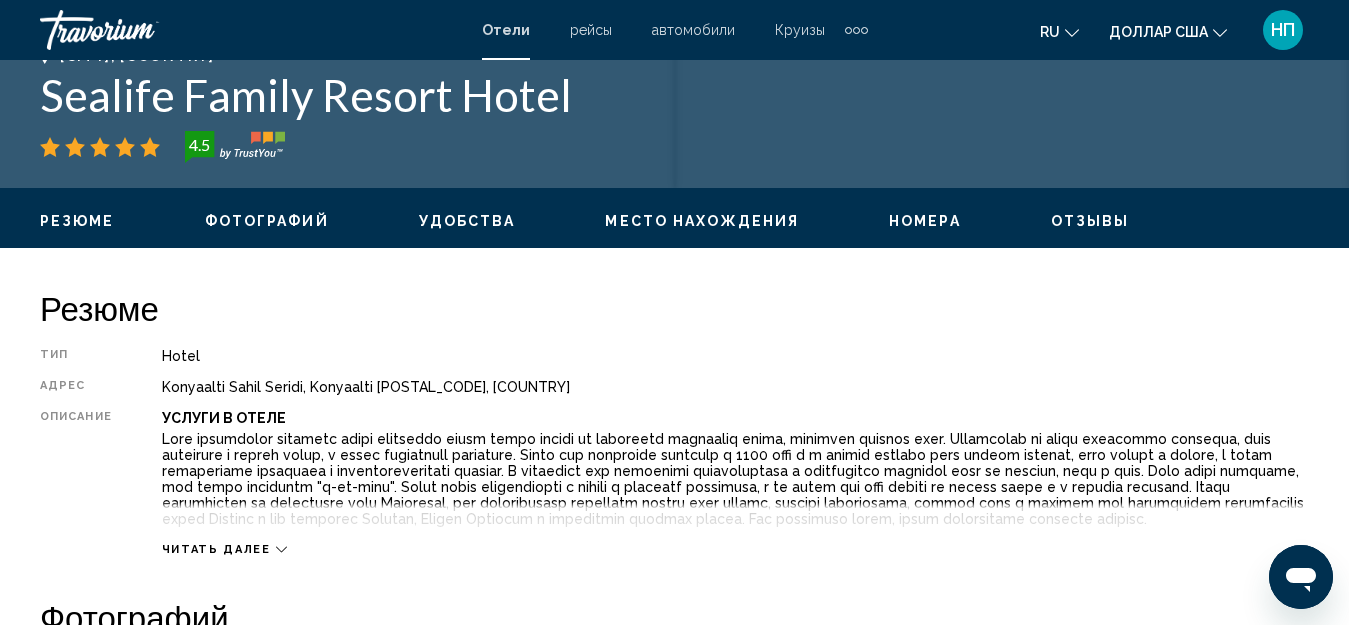 click on "Читать далее" at bounding box center (224, 549) 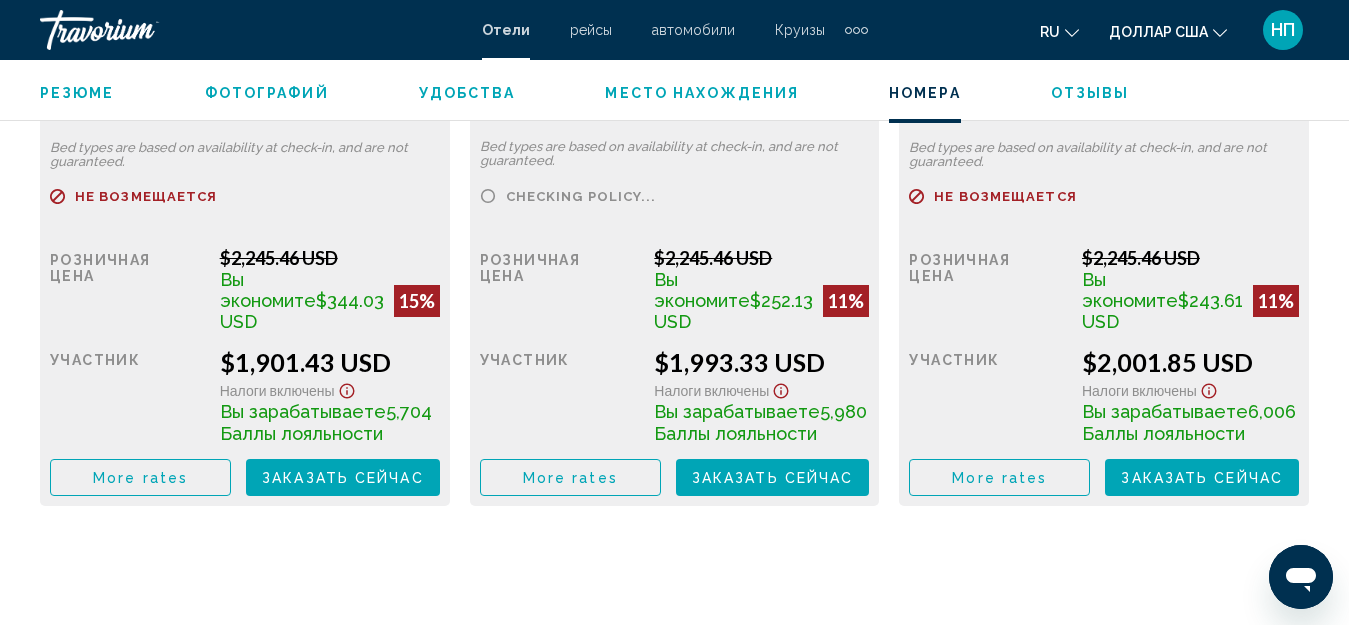 scroll, scrollTop: 3422, scrollLeft: 0, axis: vertical 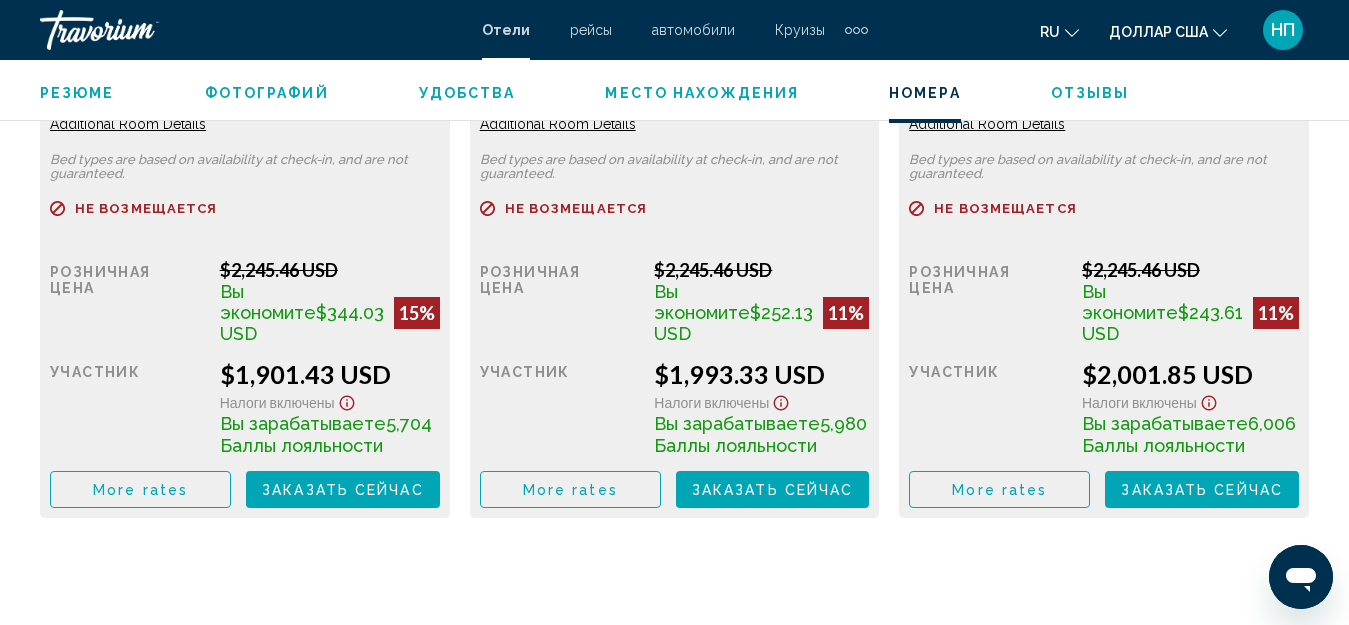 click on "Заказать сейчас" at bounding box center (343, 490) 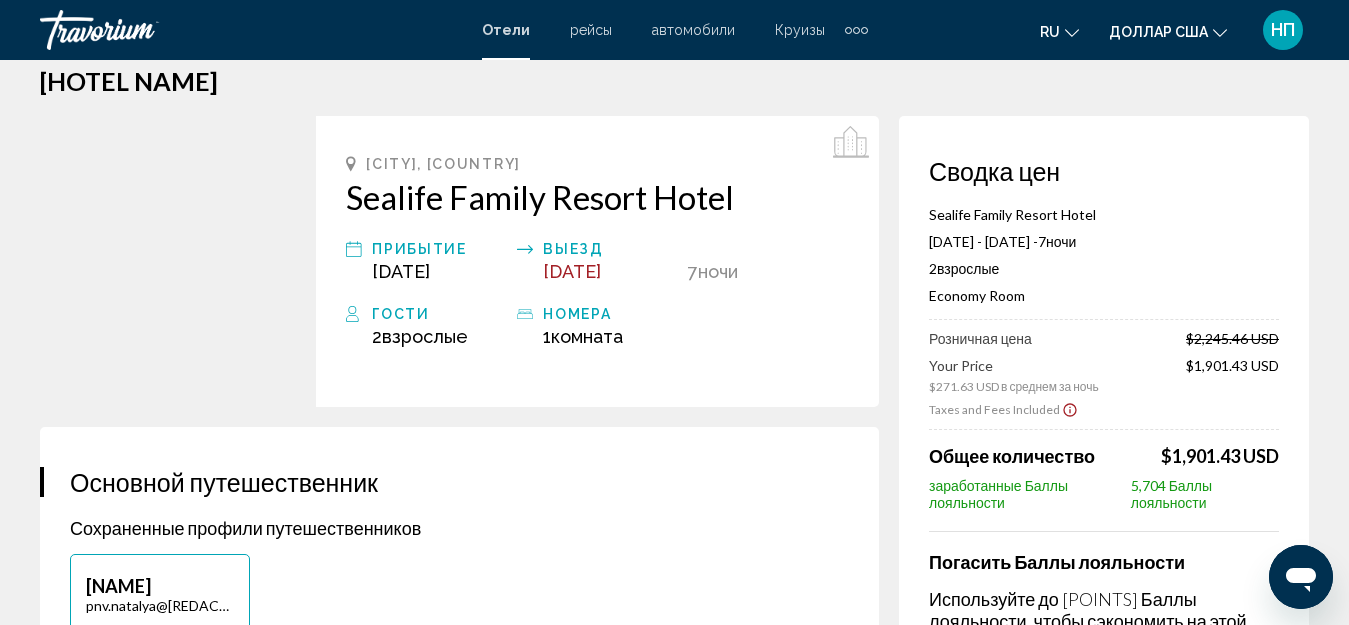 scroll, scrollTop: 0, scrollLeft: 0, axis: both 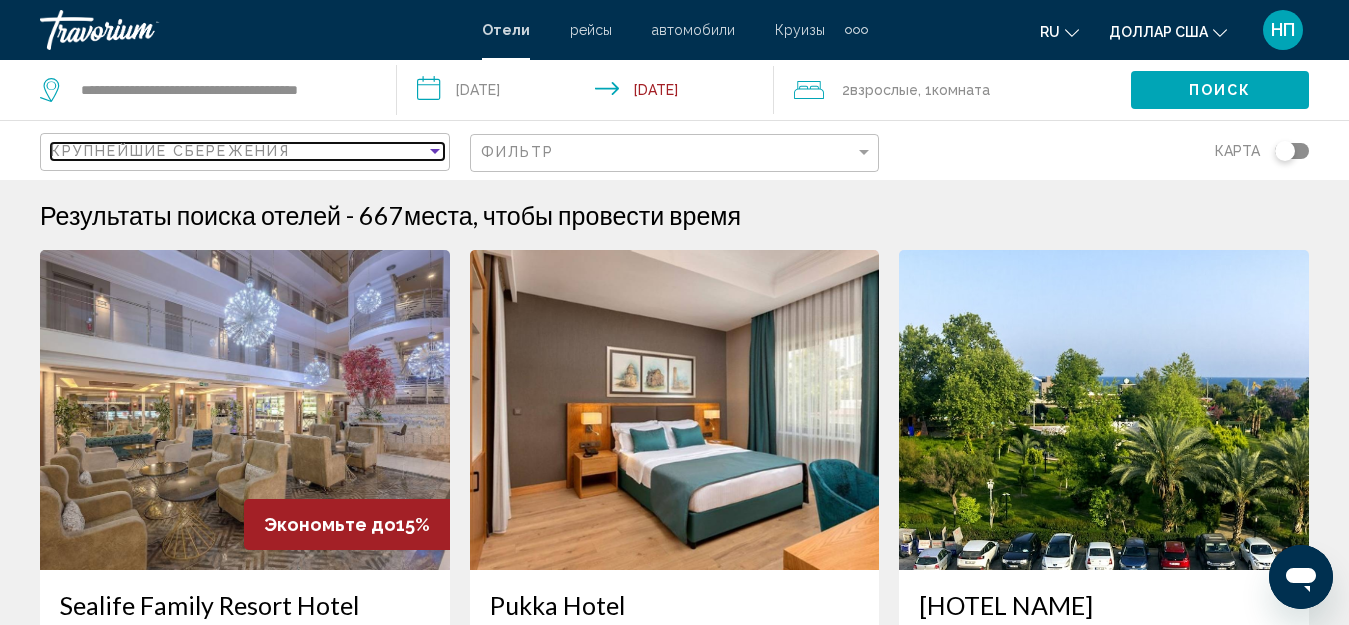 click on "Крупнейшие сбережения" at bounding box center [170, 151] 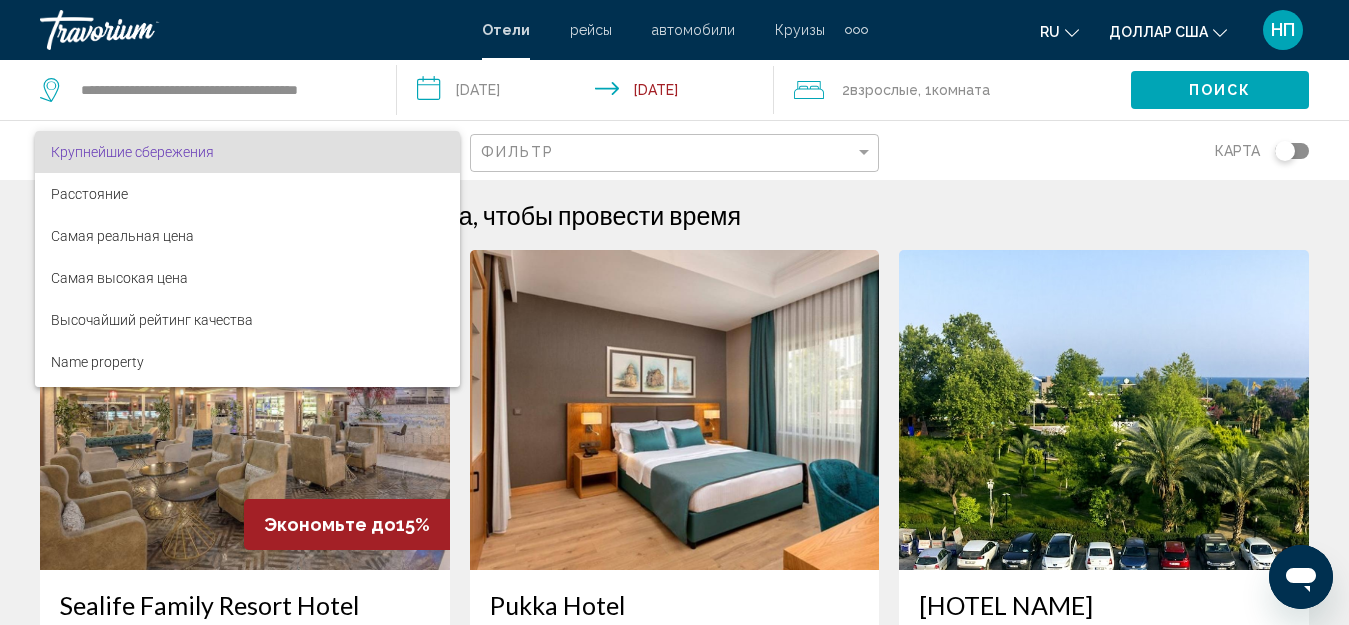 click at bounding box center [674, 312] 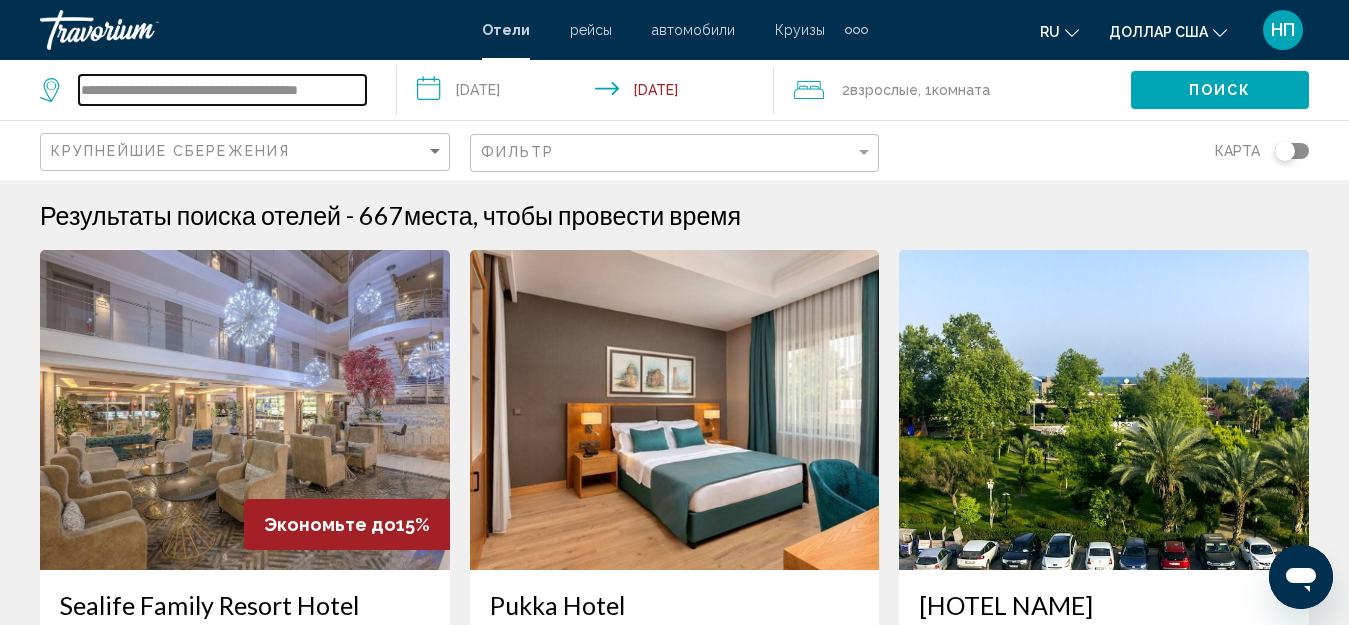 scroll, scrollTop: 0, scrollLeft: 1, axis: horizontal 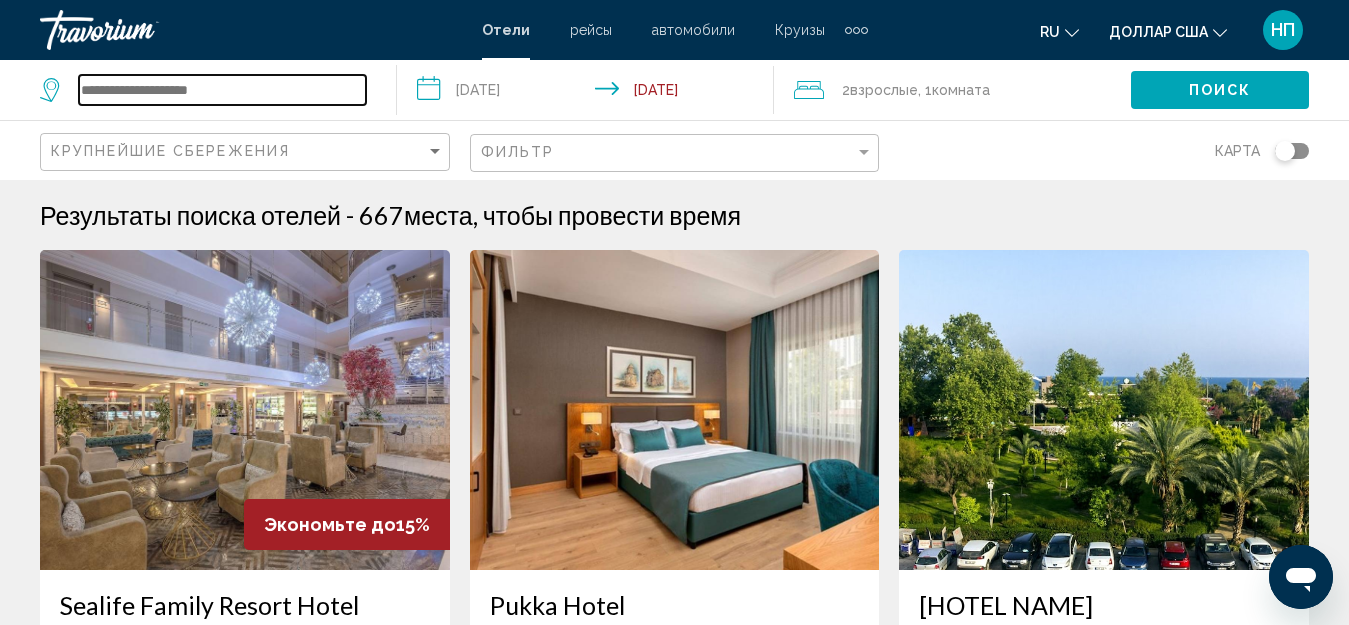 paste on "**********" 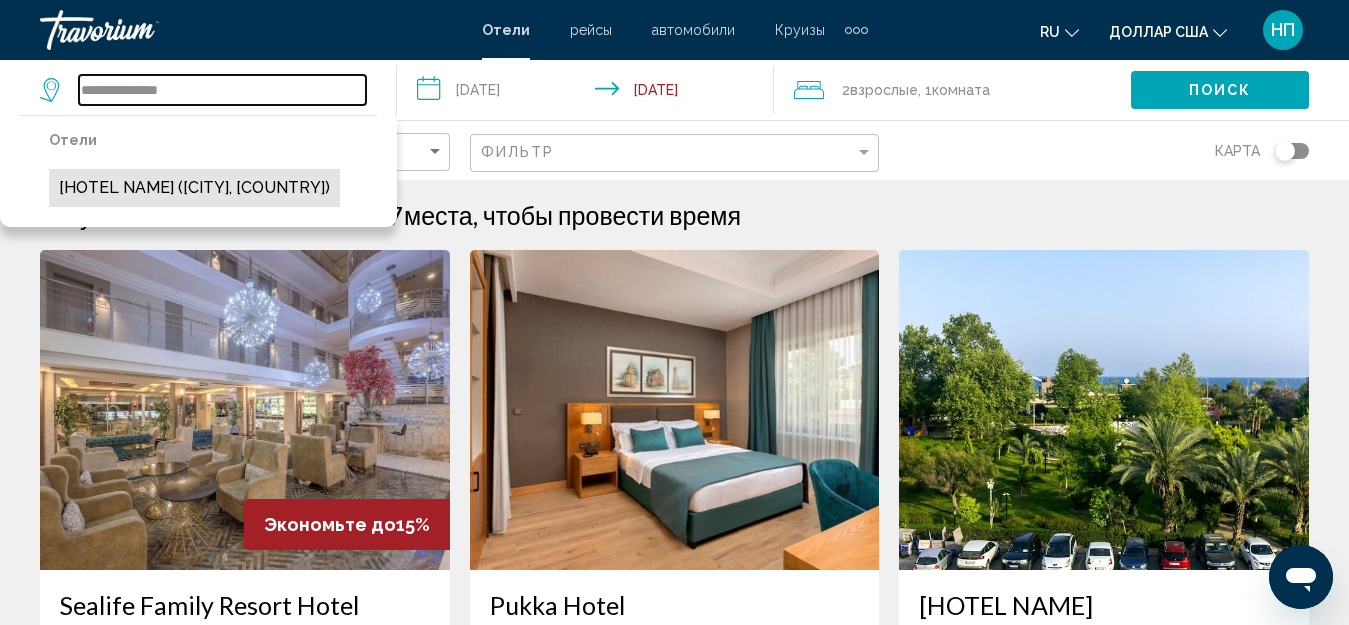 type on "**********" 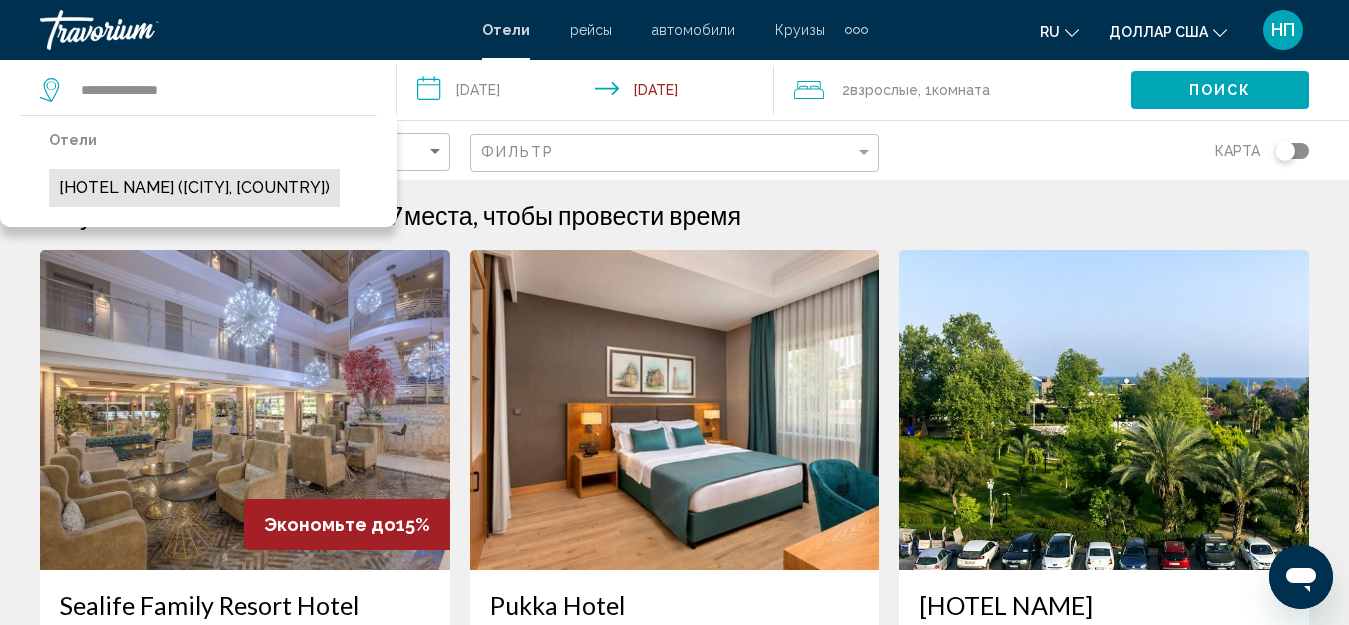 click on "[HOTEL NAME] ([CITY], [COUNTRY])" at bounding box center (194, 188) 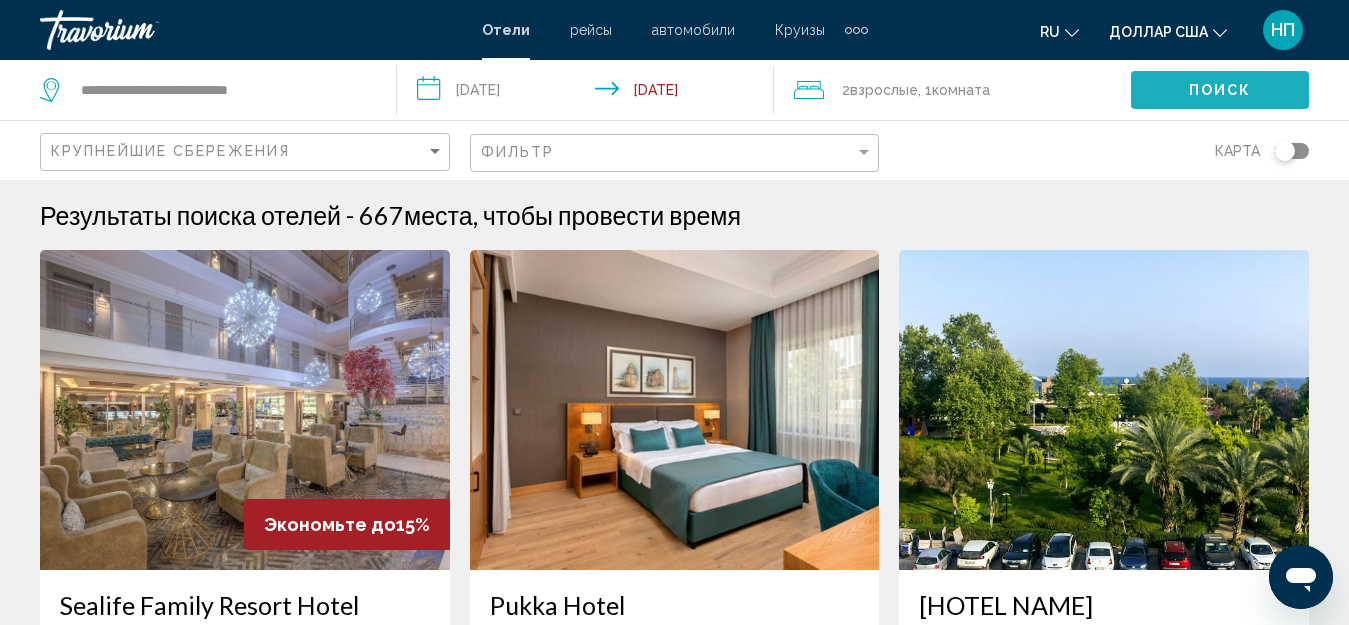 click on "Поиск" at bounding box center (1220, 91) 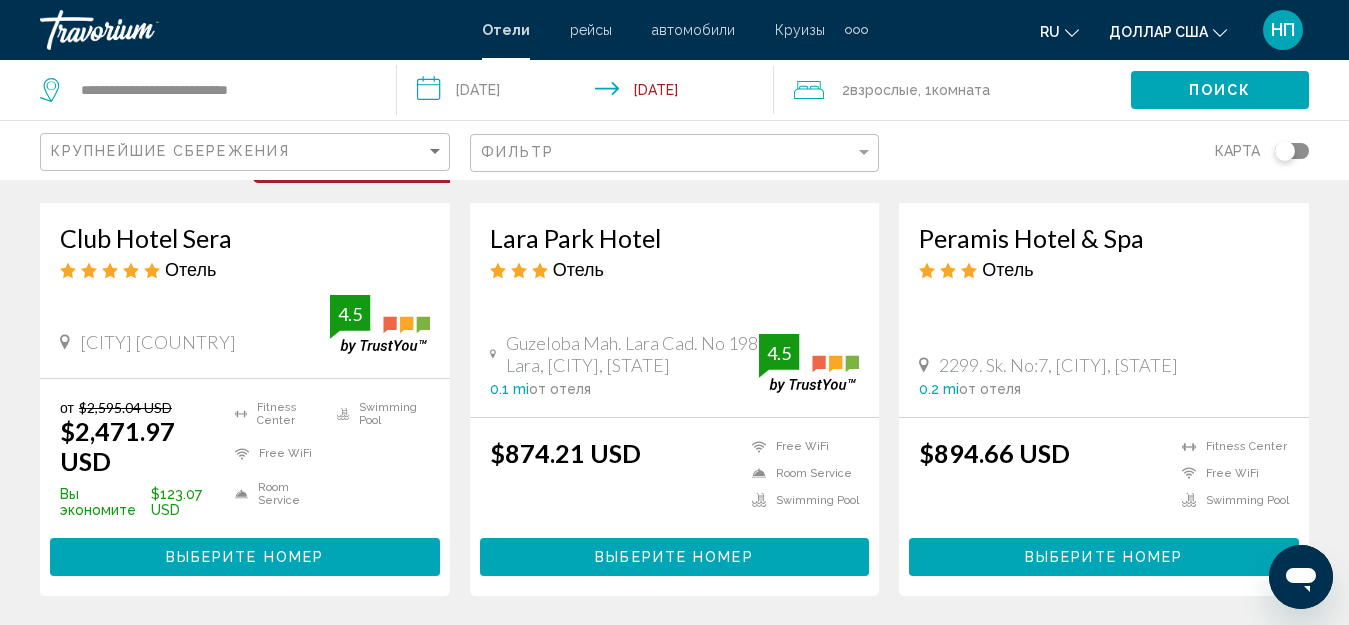 scroll, scrollTop: 400, scrollLeft: 0, axis: vertical 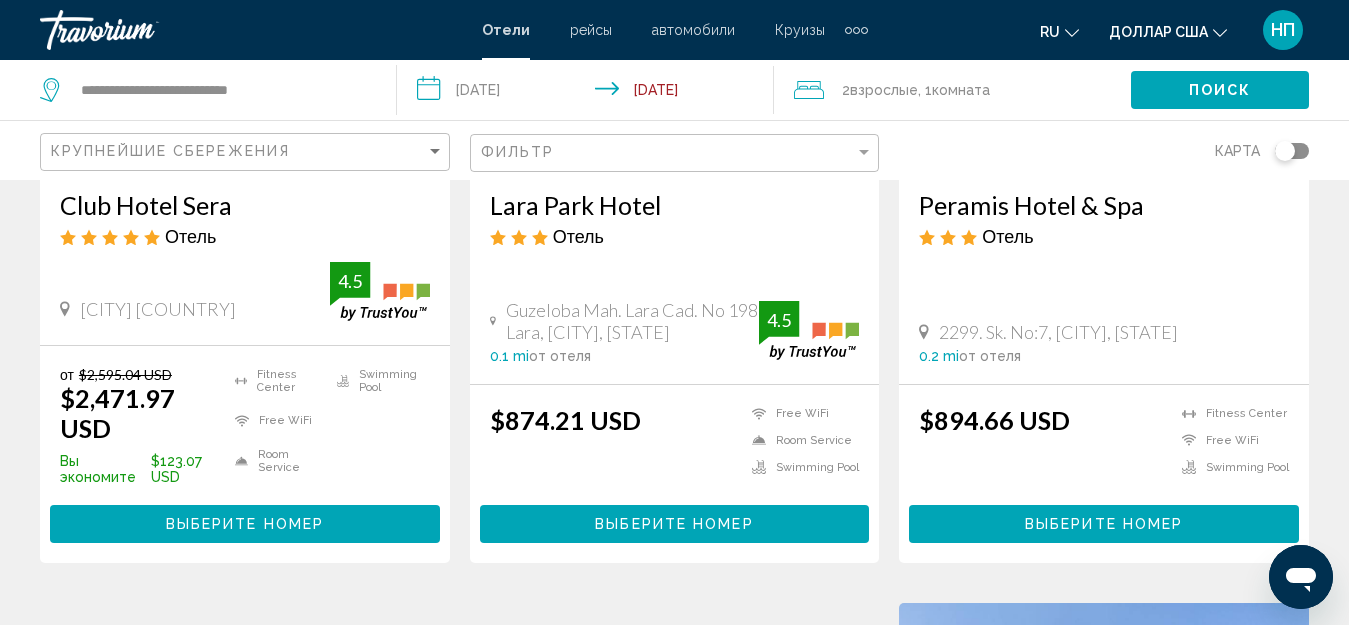 click on "Выберите номер" at bounding box center (245, 525) 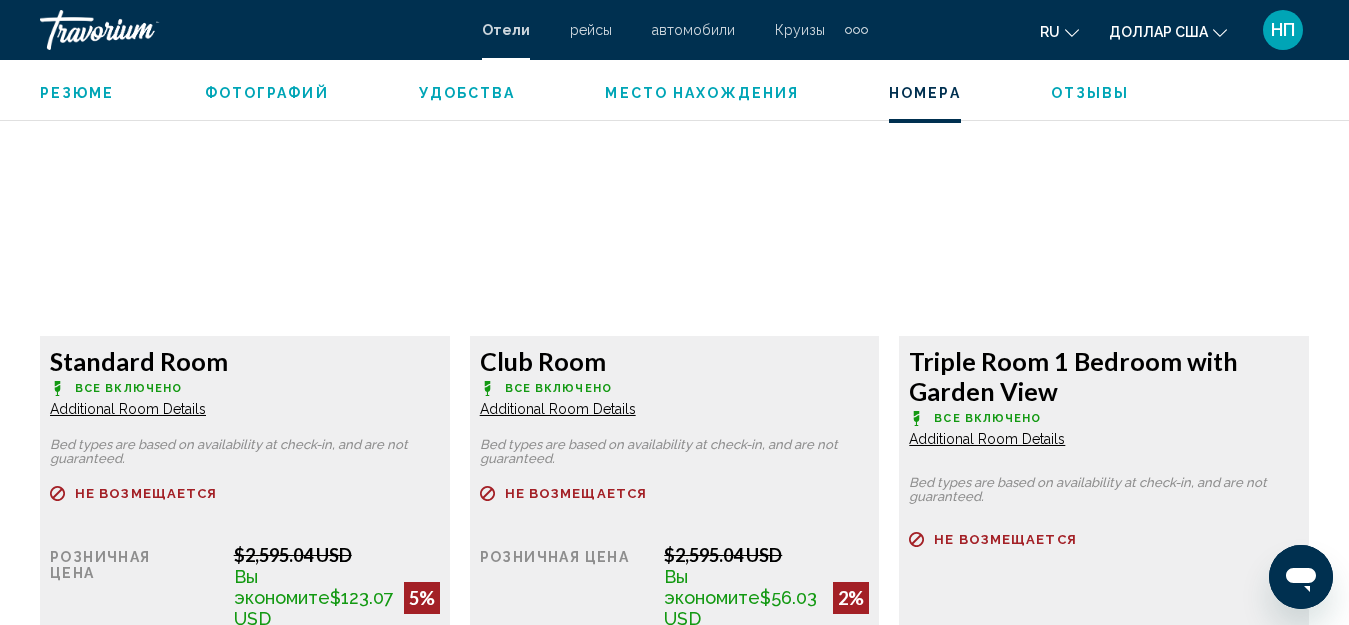 scroll, scrollTop: 3222, scrollLeft: 0, axis: vertical 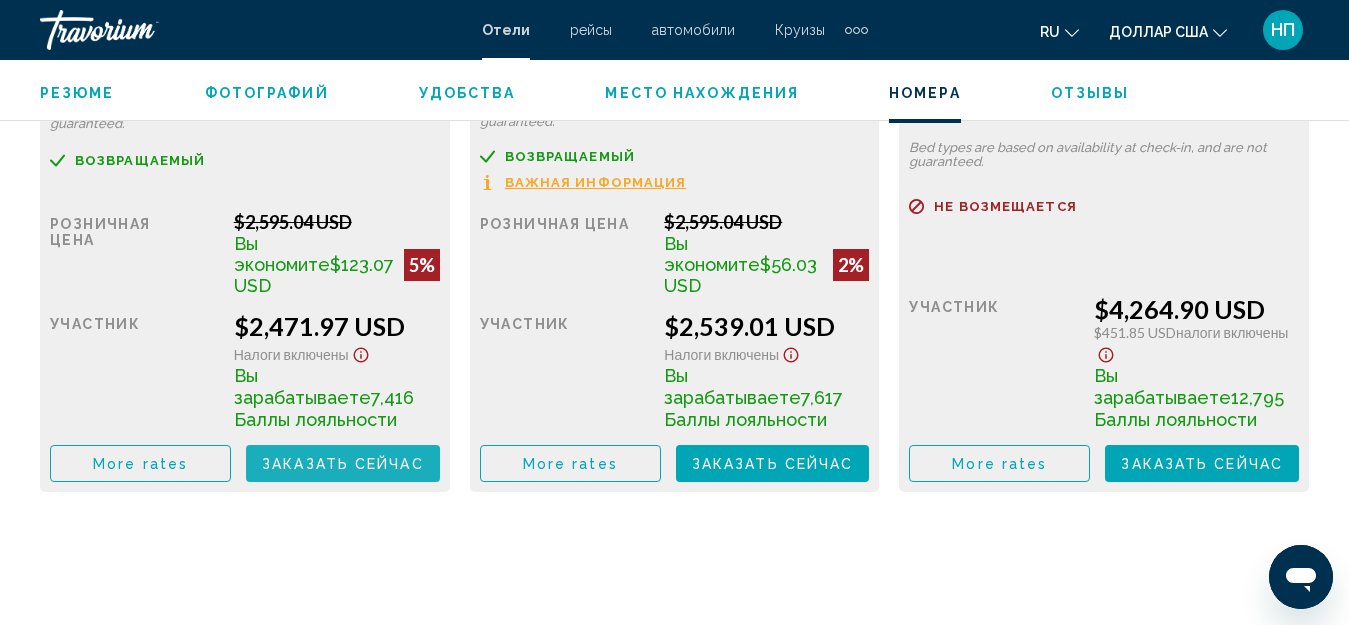click on "Заказать сейчас" at bounding box center [343, 464] 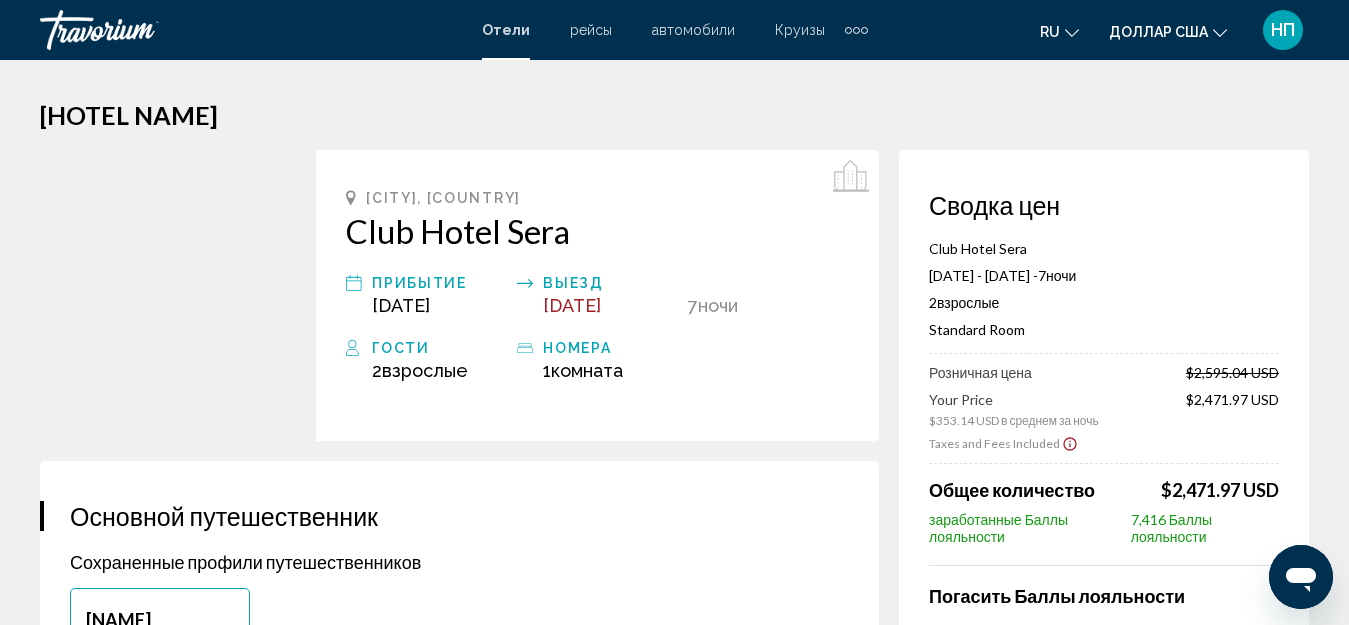 scroll, scrollTop: 100, scrollLeft: 0, axis: vertical 